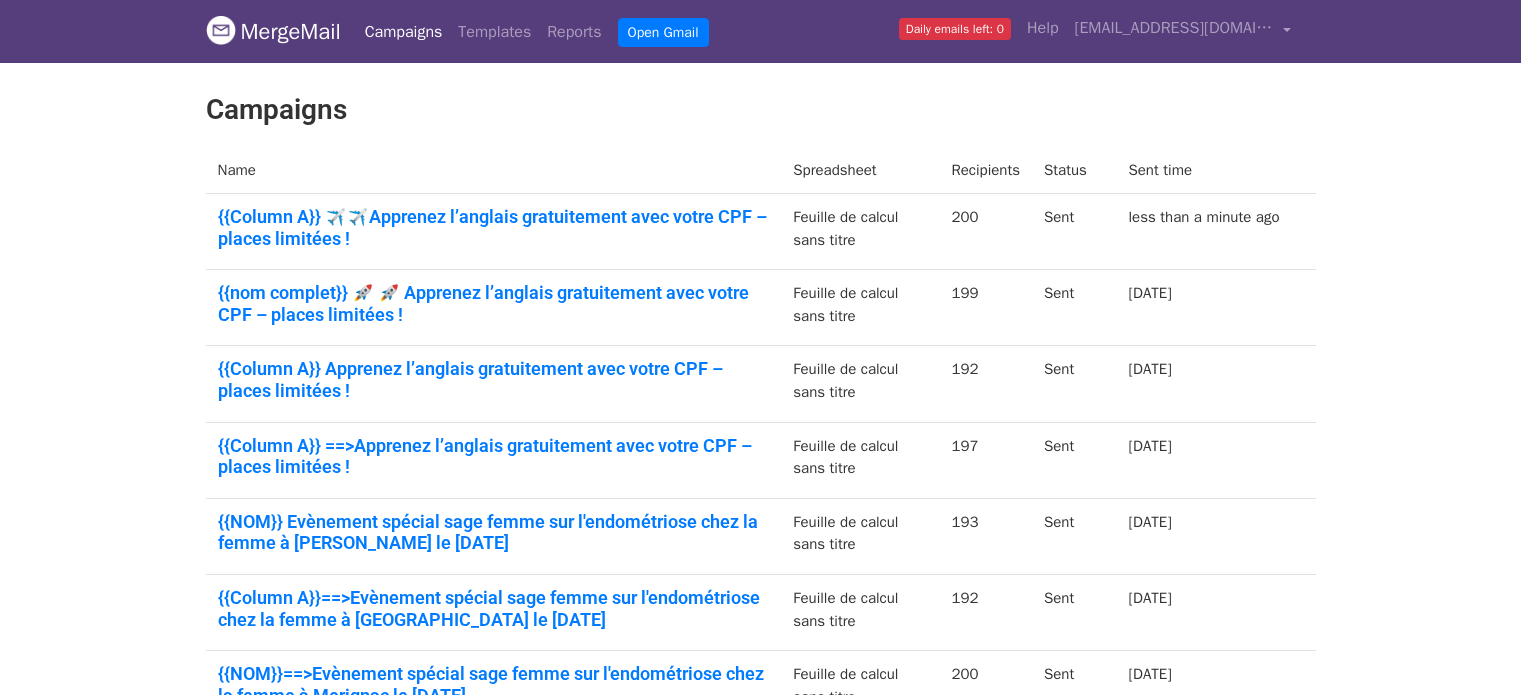 scroll, scrollTop: 0, scrollLeft: 0, axis: both 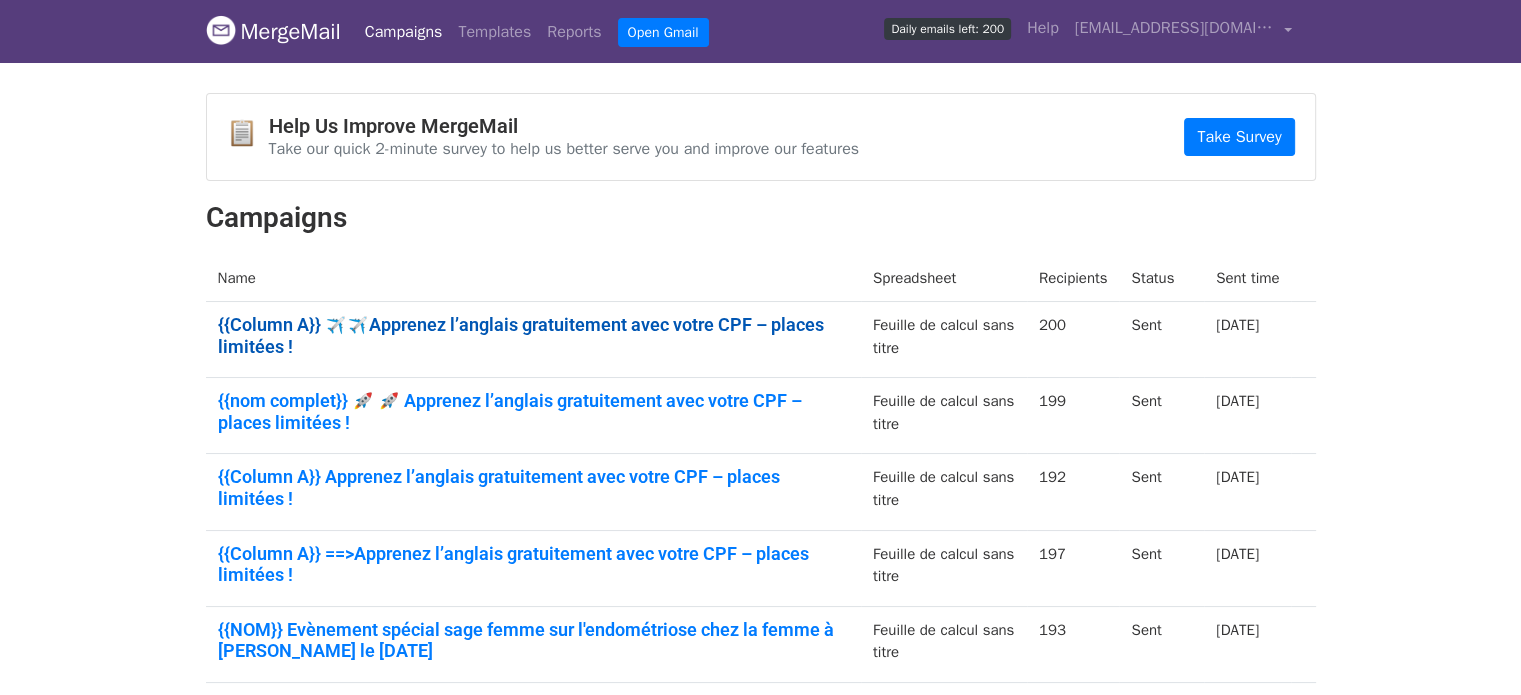 click on "{{Column A}} ✈️✈️Apprenez l’anglais gratuitement avec votre CPF – places limitées !" at bounding box center (533, 335) 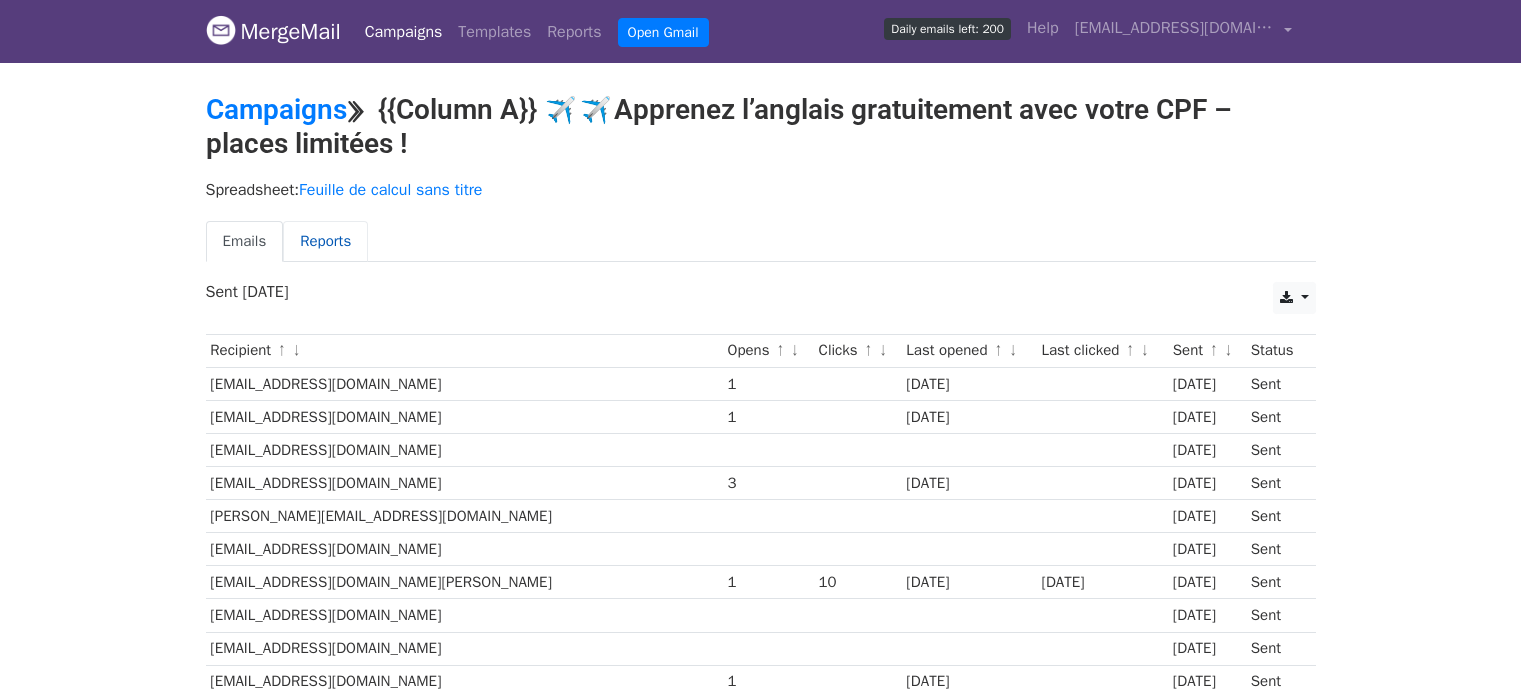 scroll, scrollTop: 0, scrollLeft: 0, axis: both 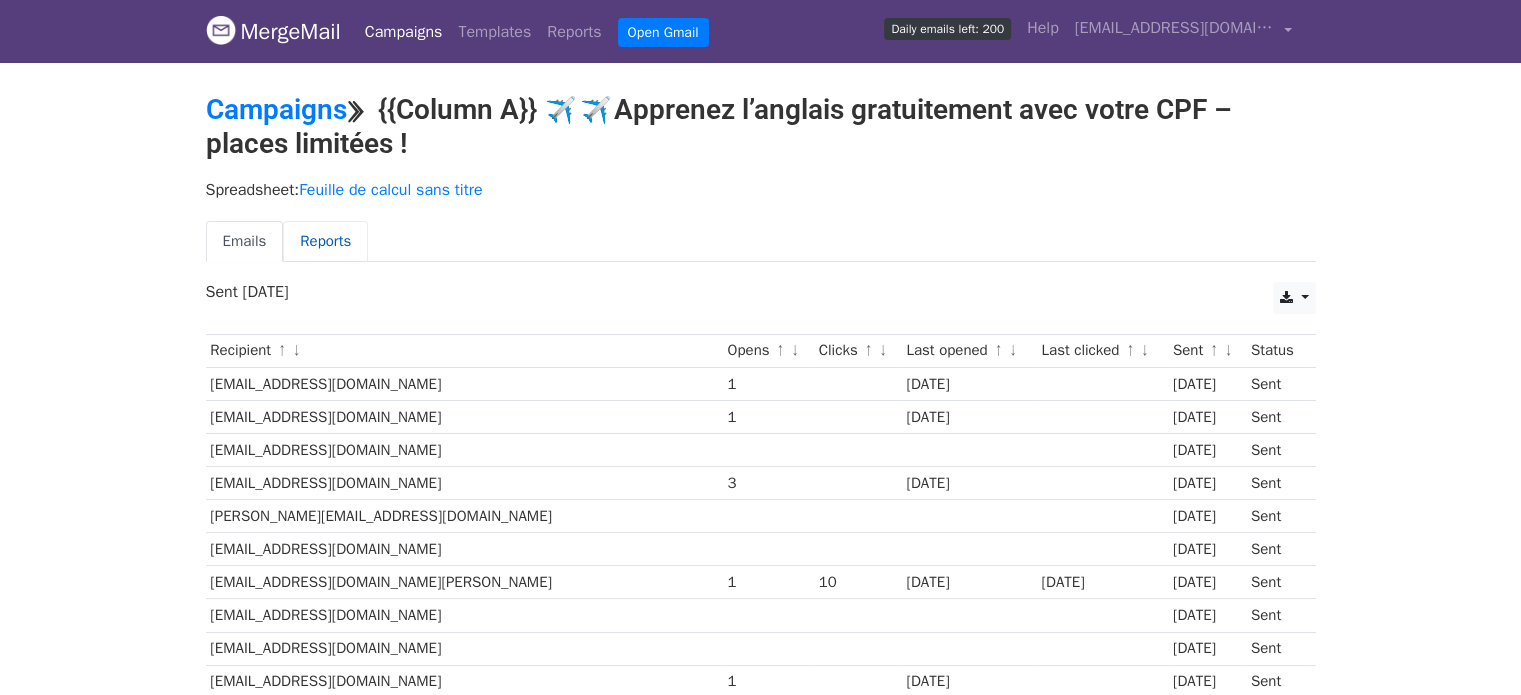 click on "Reports" at bounding box center (325, 241) 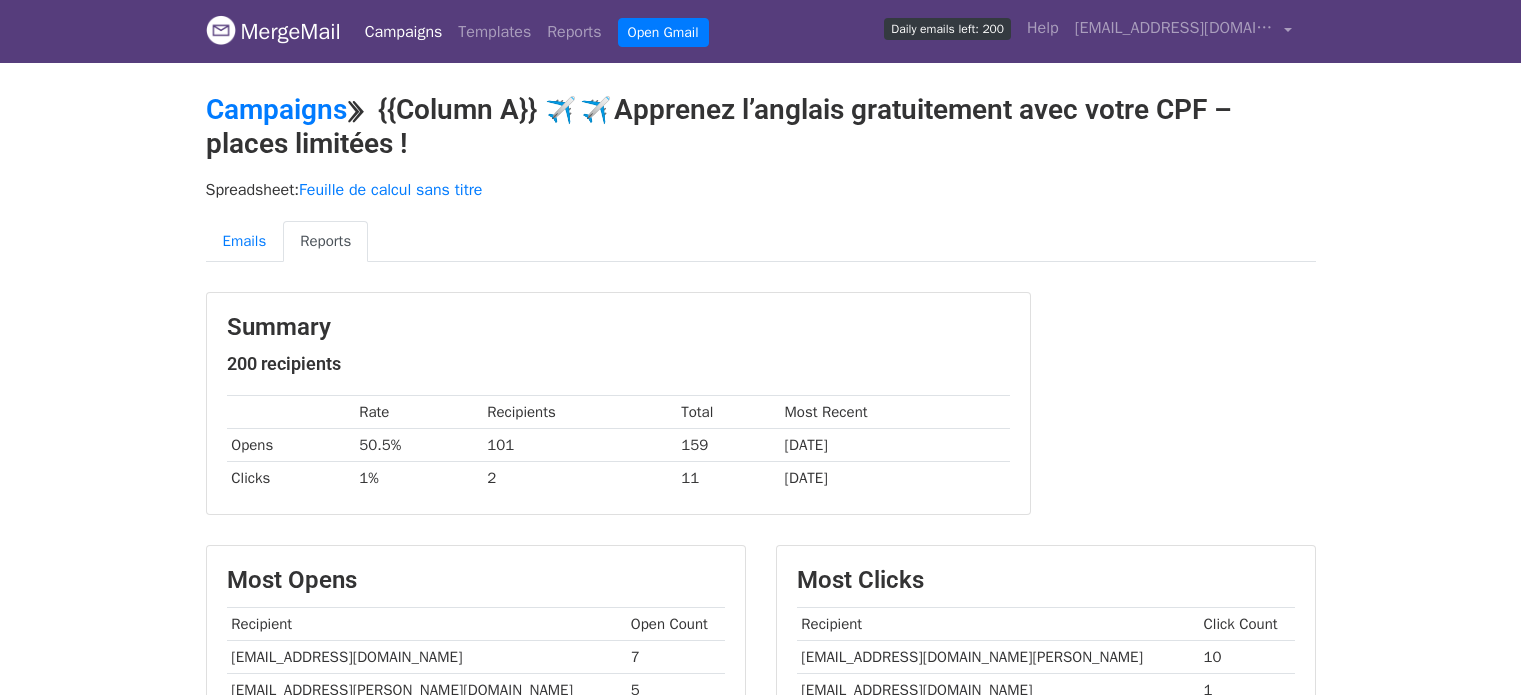 scroll, scrollTop: 0, scrollLeft: 0, axis: both 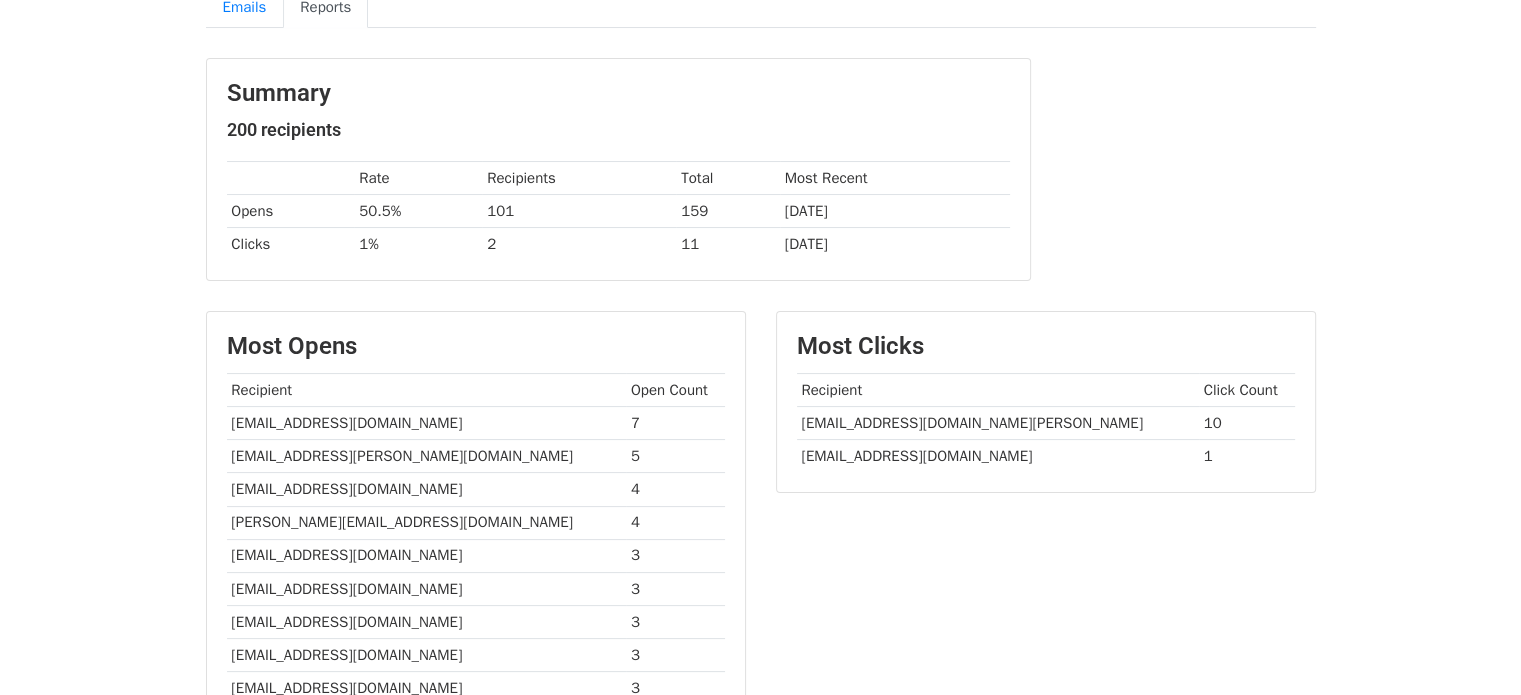 click on "MergeMail
Campaigns
Templates
Reports
Open Gmail
Daily emails left: 200
Help
claudelejeune1991@gmail.com
Account
Unsubscribes
Integrations
Notification Settings
Sign out
New Features
You're all caught up!
Scheduled Campaigns
Schedule your emails to be sent later.
Read more
Account Reports
View reports across all of your campaigns to find highly-engaged recipients and to see which templates and campaigns have the most clicks and opens.
Read more
View my reports
Template Editor
Create beautiful emails using our powerful template editor.
Read more
View my templates
Campaigns
⟫
{{Column A}} ✈️✈️Apprenez l’anglais gratuitement avec votre CPF – places limitées !
Spreadsheet:
Feuille de calcul sans titre
Emails
Reports
Summary" at bounding box center [760, 434] 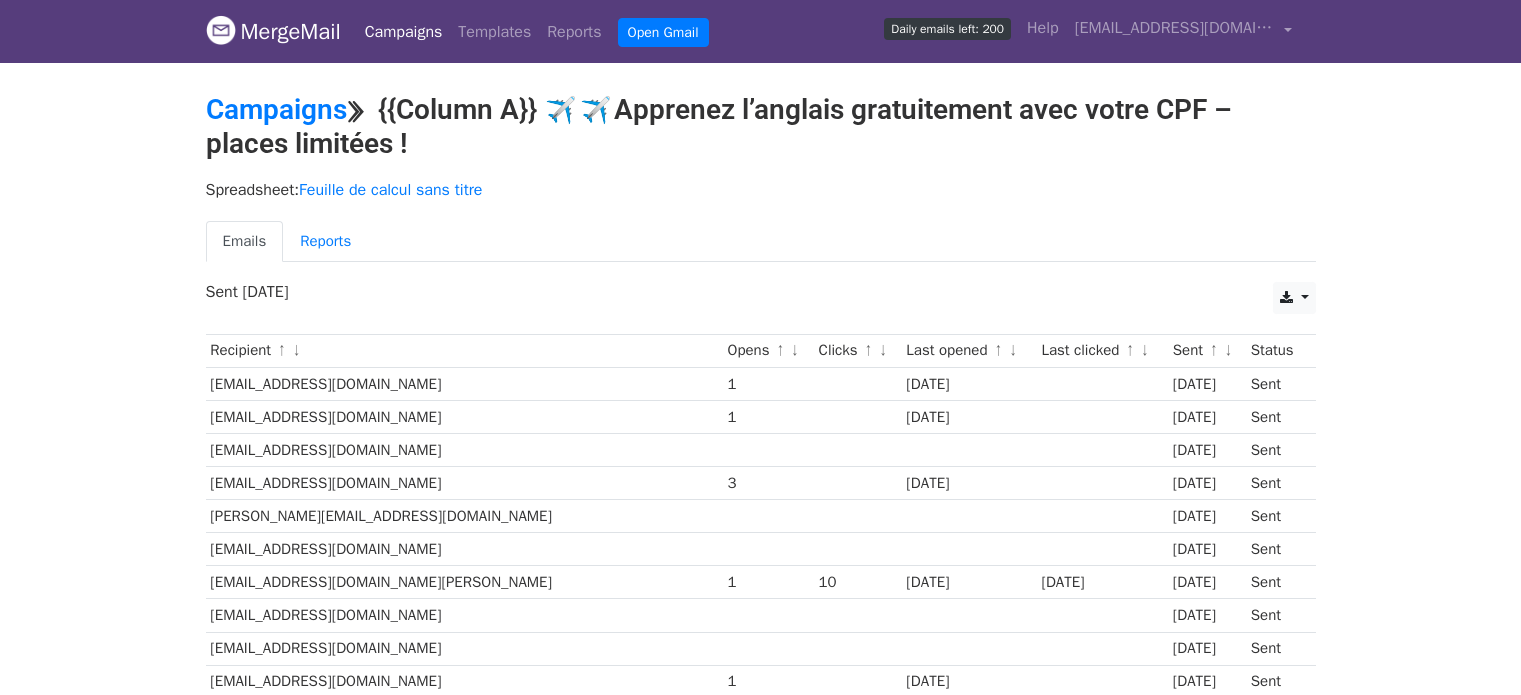scroll, scrollTop: 0, scrollLeft: 0, axis: both 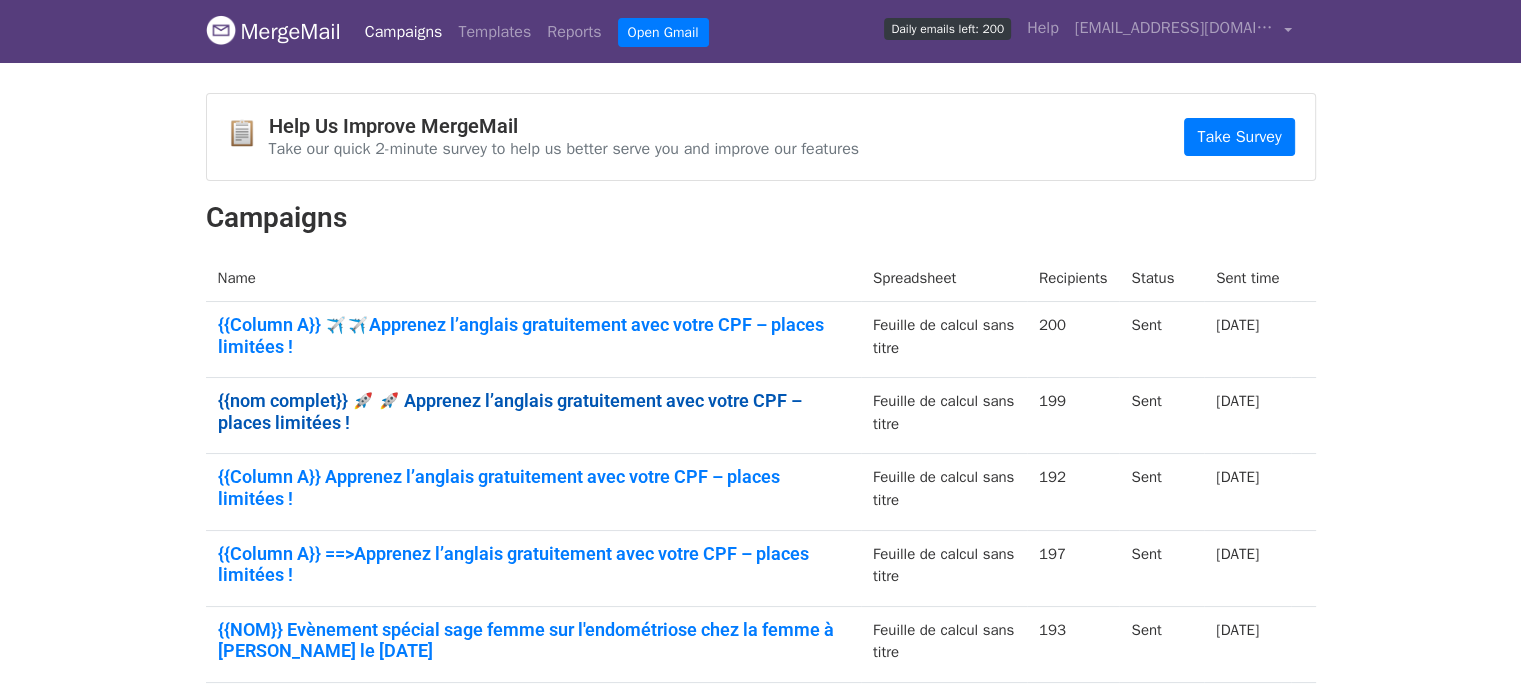 click on "{{nom complet}} 🚀 🚀 Apprenez l’anglais gratuitement avec votre CPF – places limitées !" at bounding box center [533, 411] 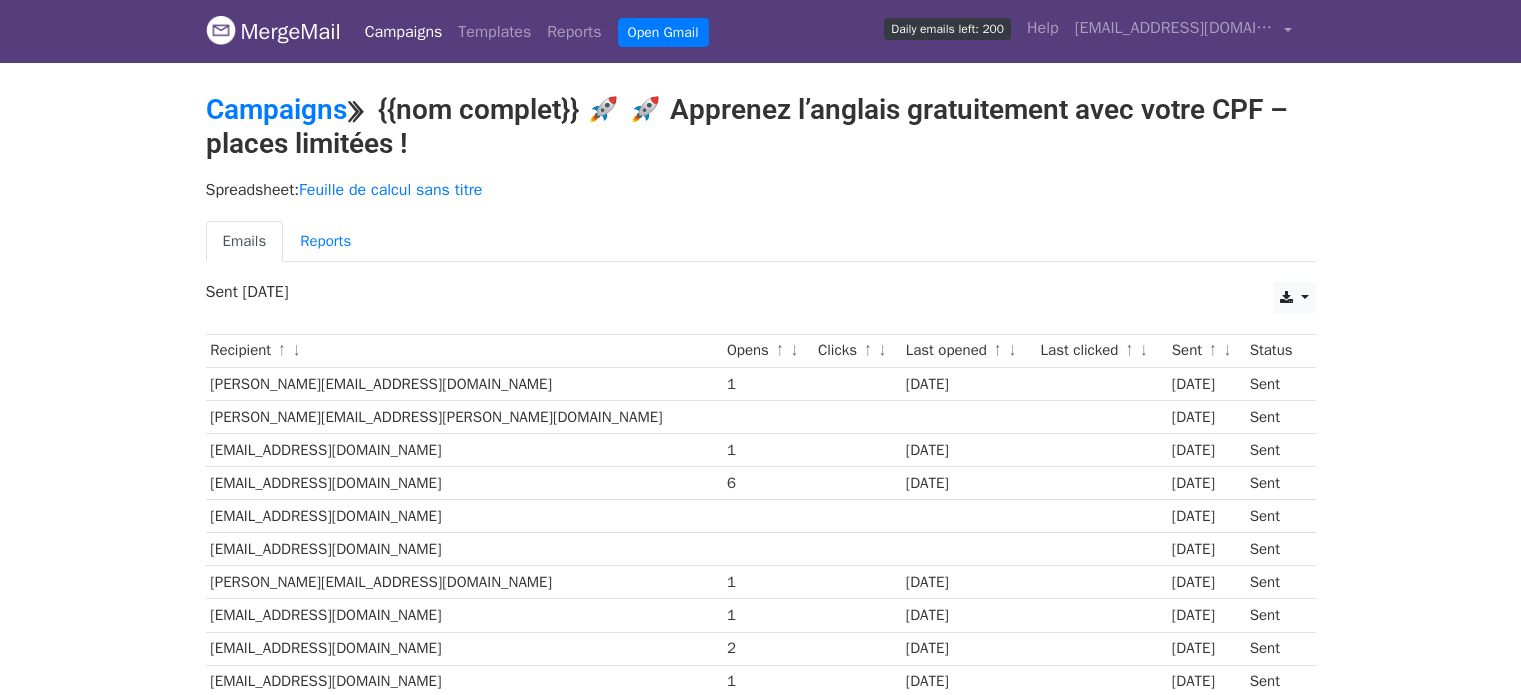 scroll, scrollTop: 0, scrollLeft: 0, axis: both 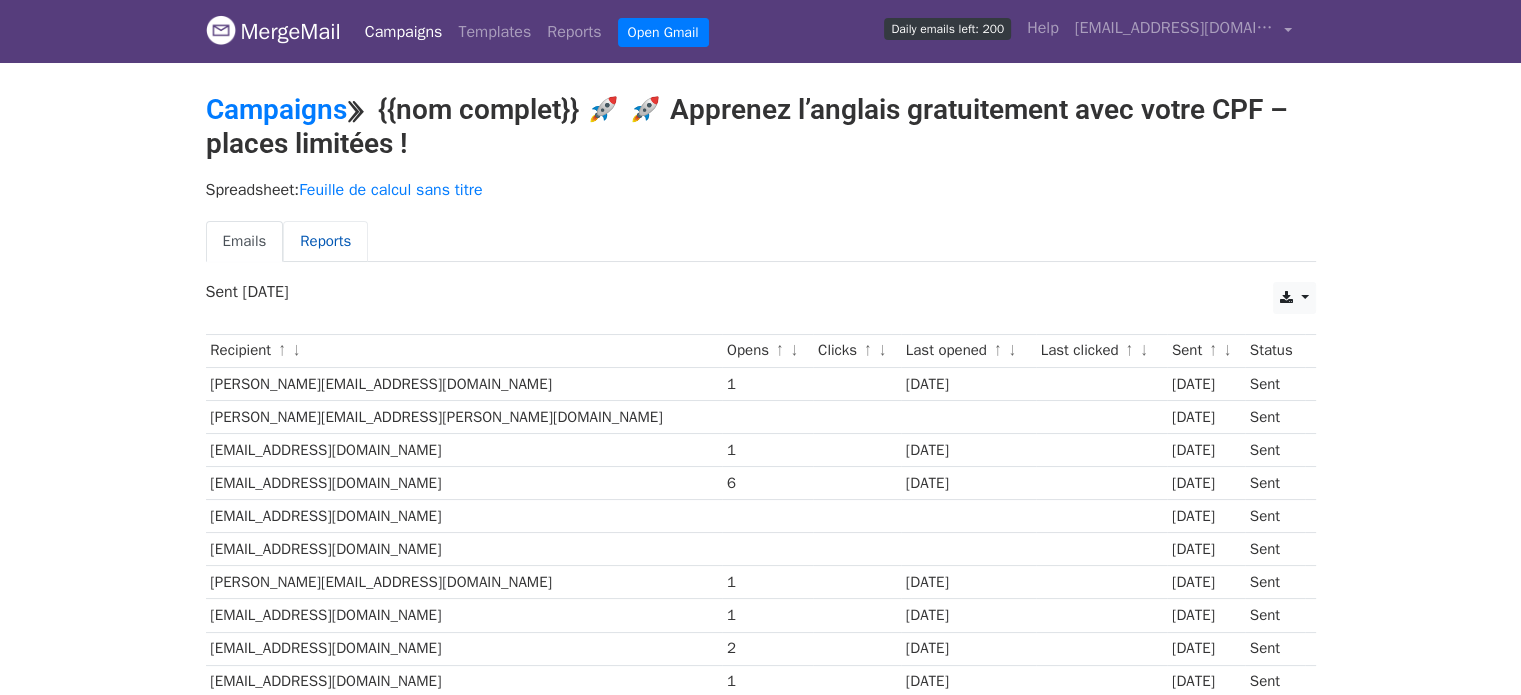 click on "Reports" at bounding box center (325, 241) 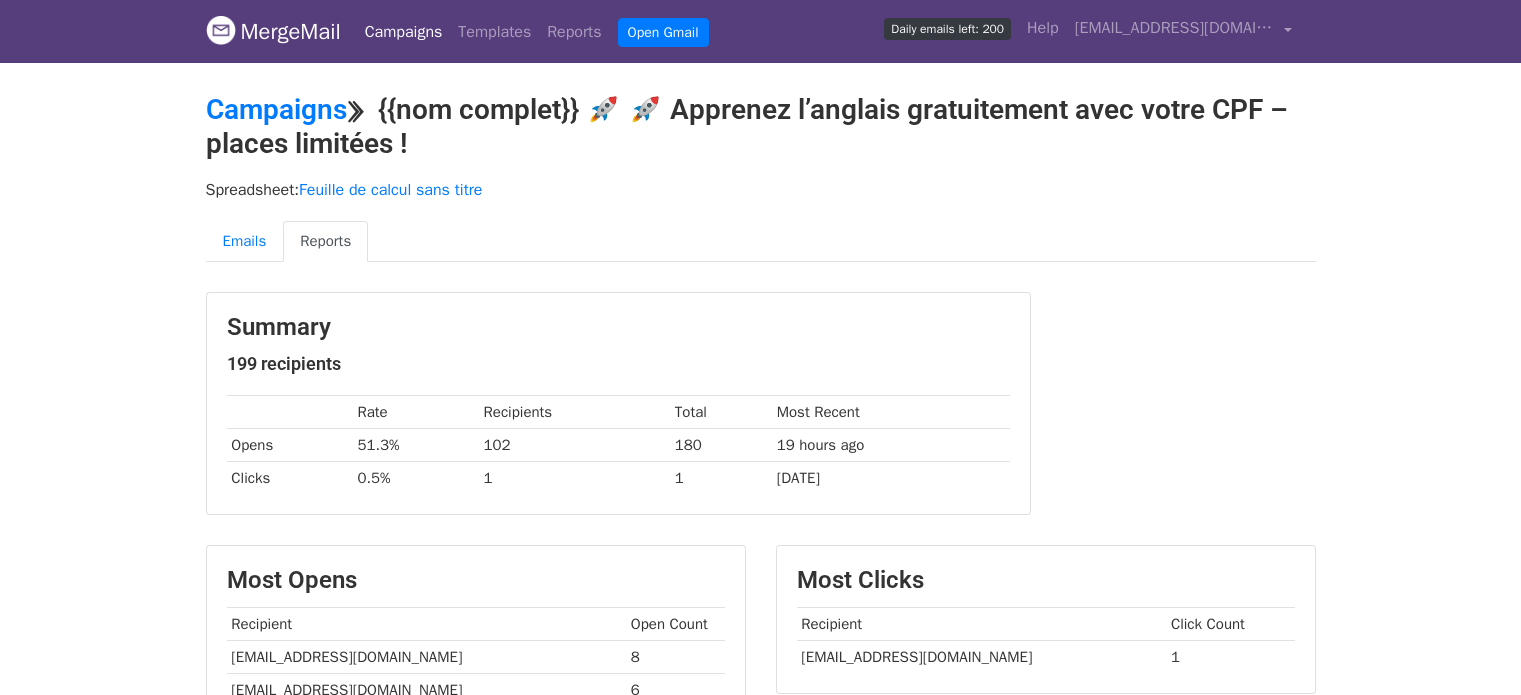 scroll, scrollTop: 0, scrollLeft: 0, axis: both 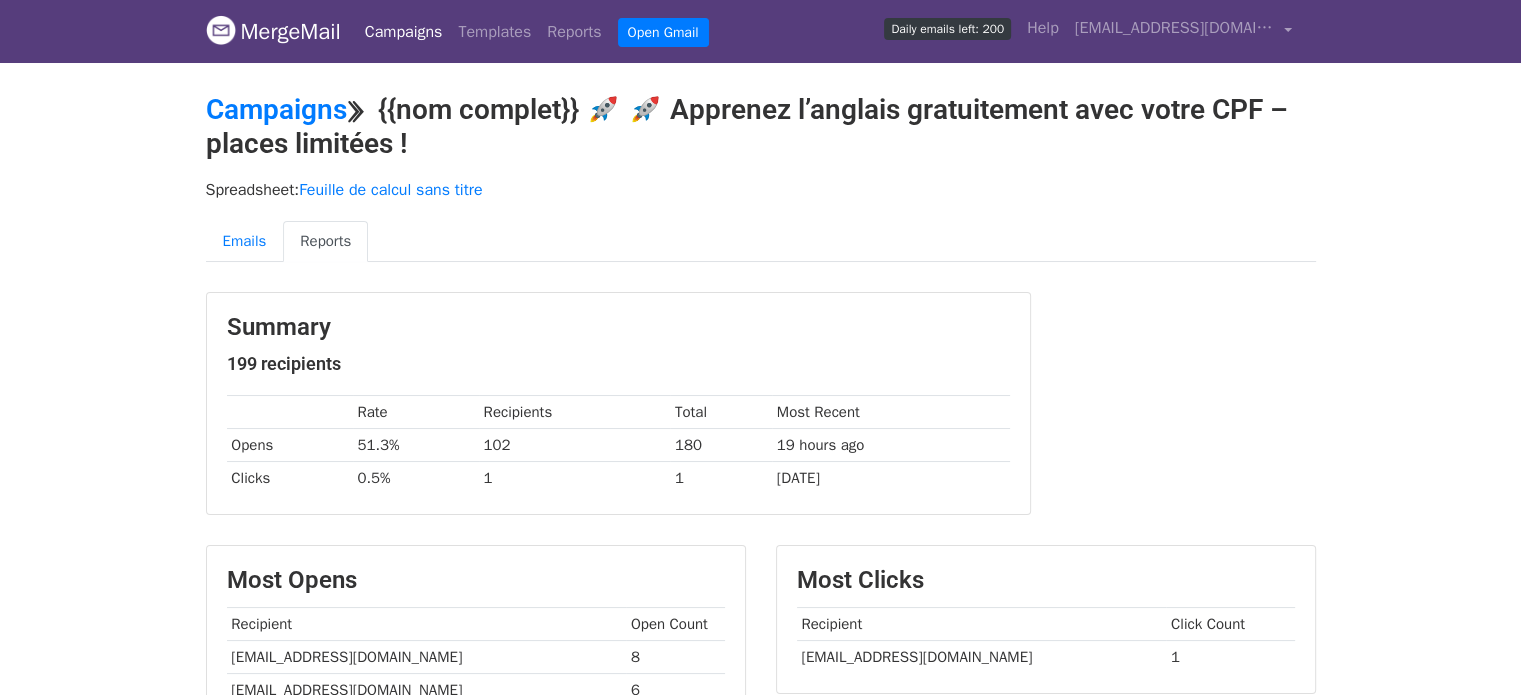 drag, startPoint x: 1535, startPoint y: 154, endPoint x: 1535, endPoint y: -103, distance: 257 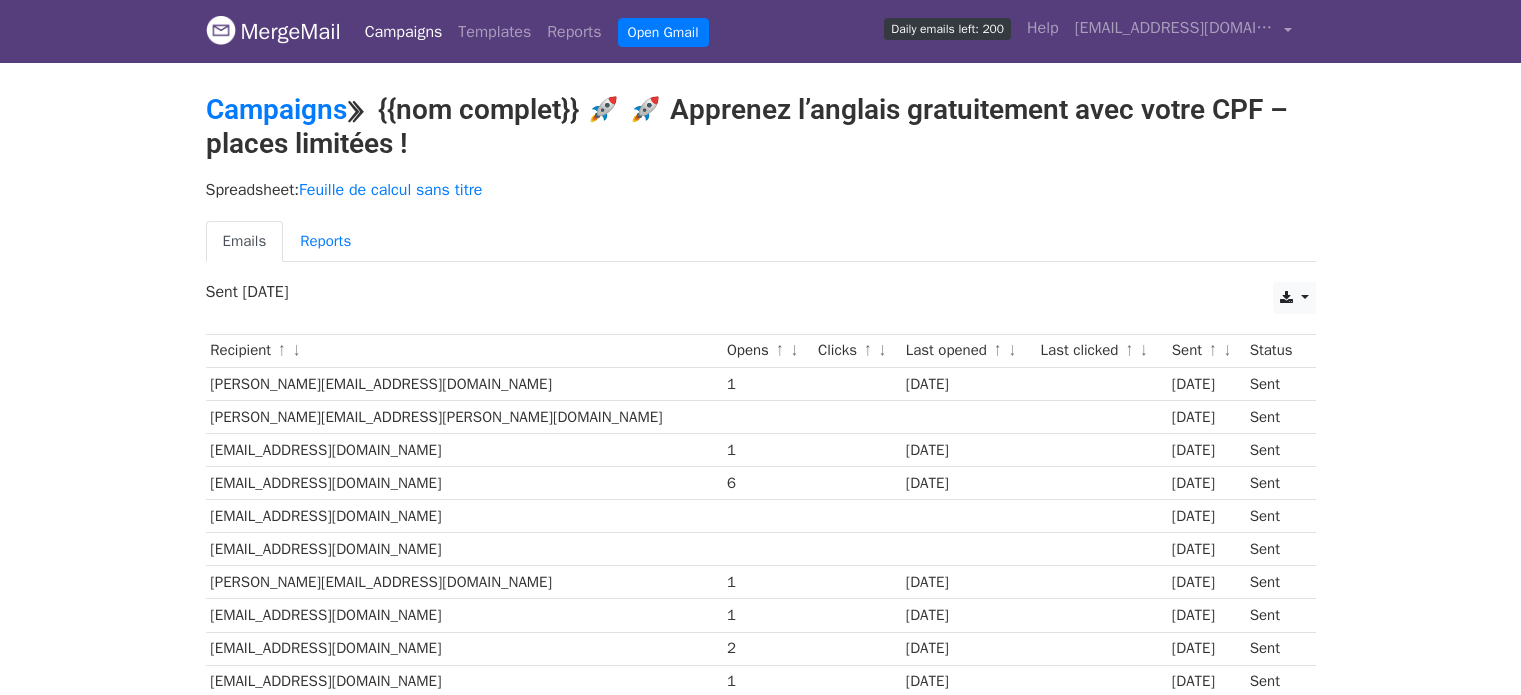 scroll, scrollTop: 0, scrollLeft: 0, axis: both 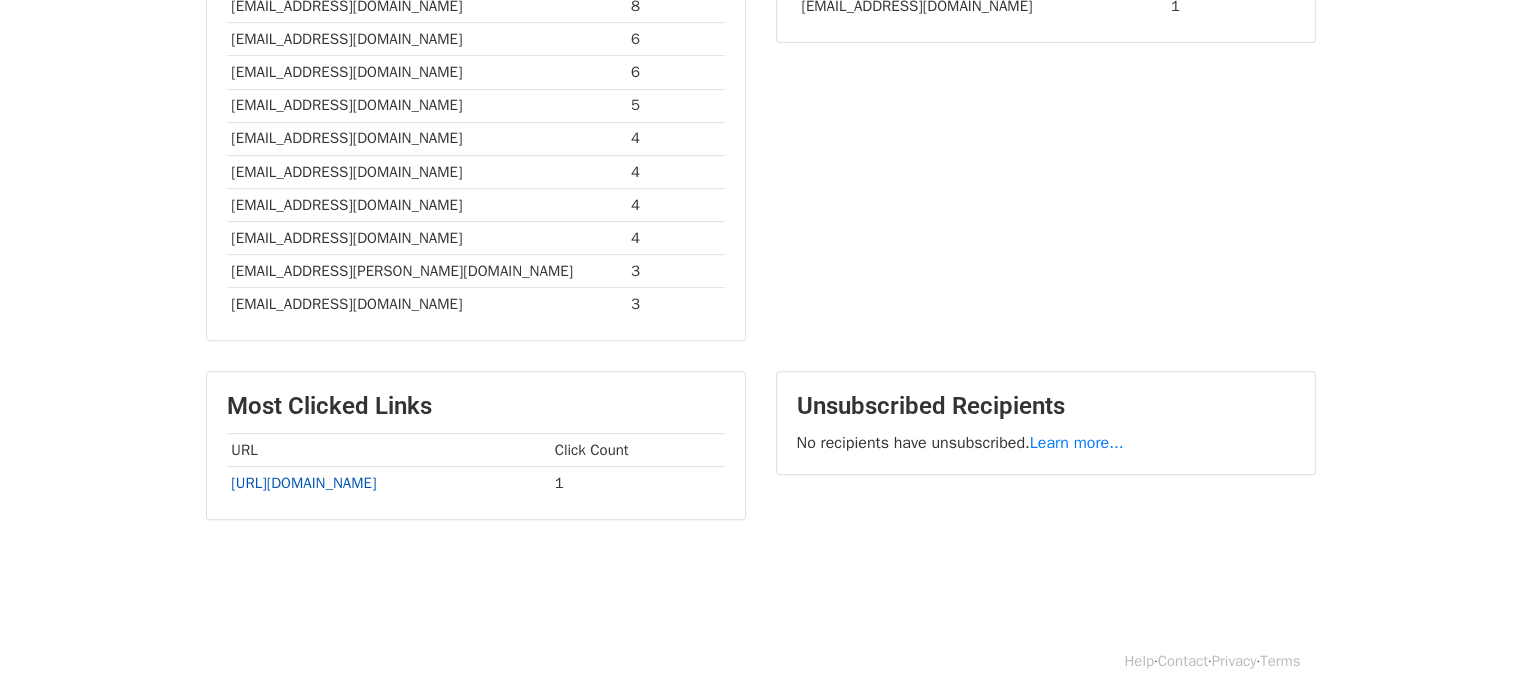 click on "[URL][DOMAIN_NAME]" at bounding box center [303, 483] 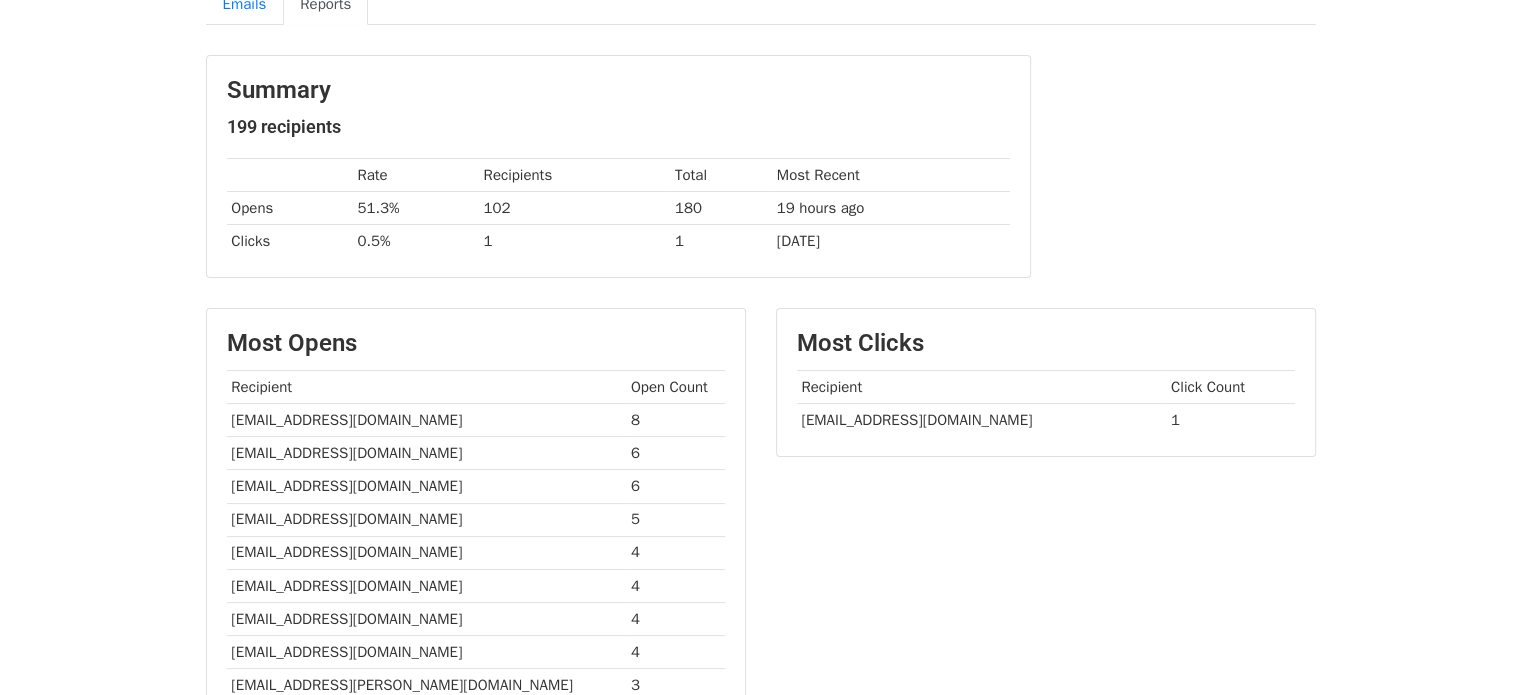scroll, scrollTop: 0, scrollLeft: 0, axis: both 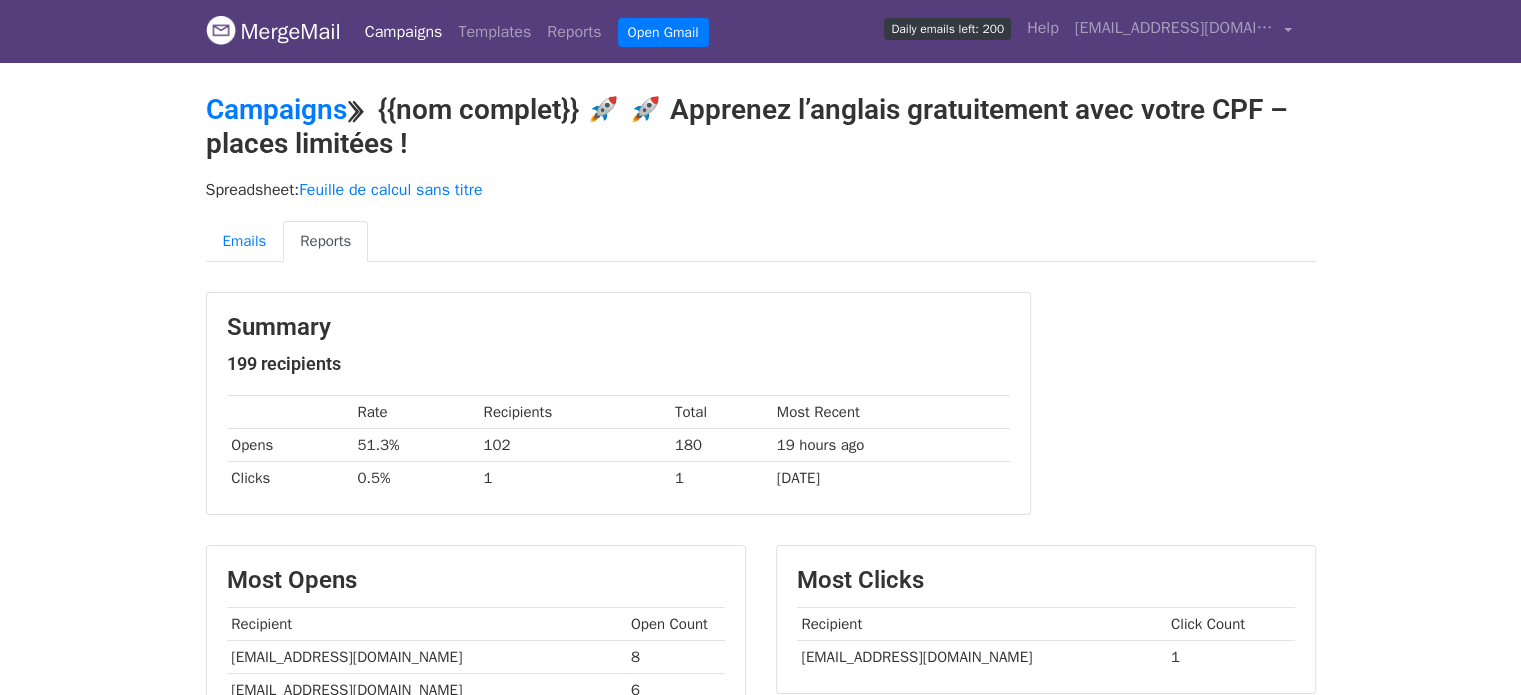 click on "Campaigns" at bounding box center (404, 32) 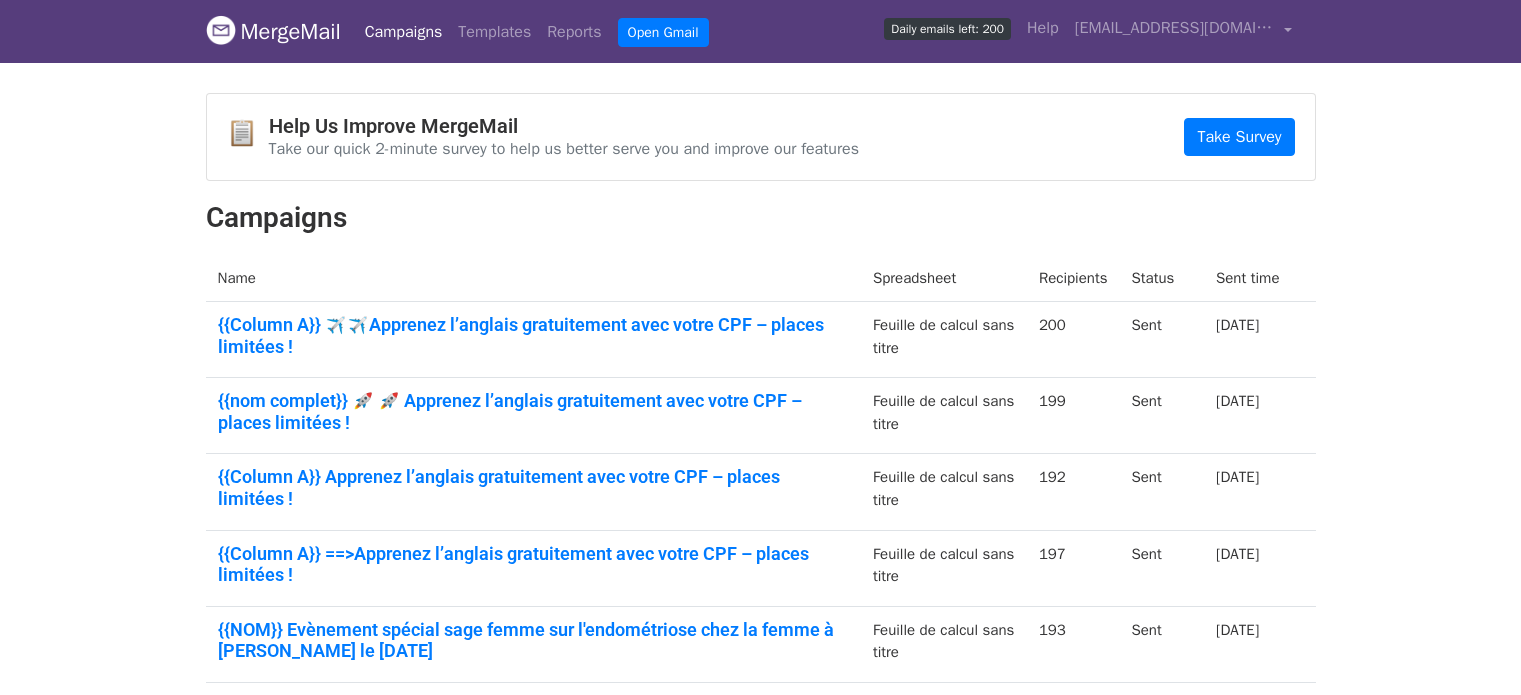 scroll, scrollTop: 0, scrollLeft: 0, axis: both 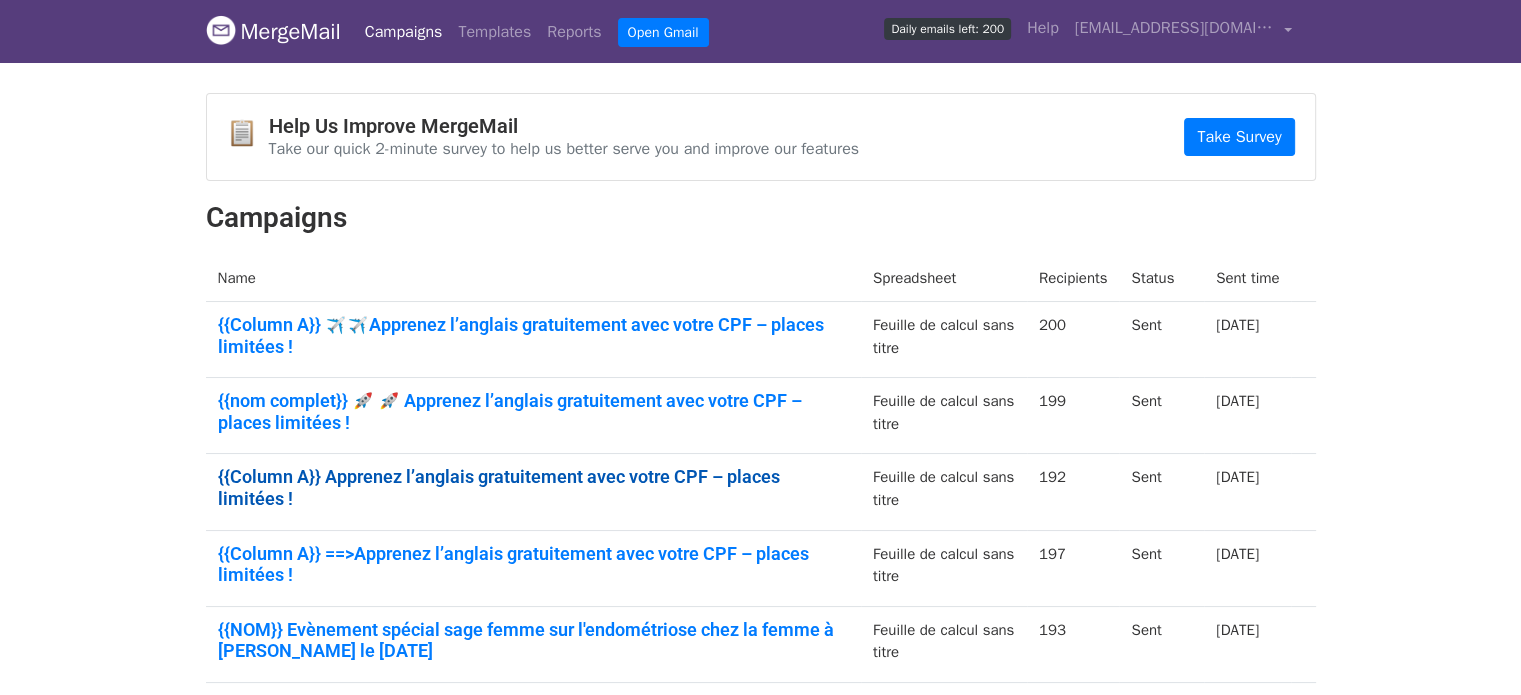 click on "{{Column A}} Apprenez l’anglais gratuitement avec votre CPF – places limitées !" at bounding box center (533, 487) 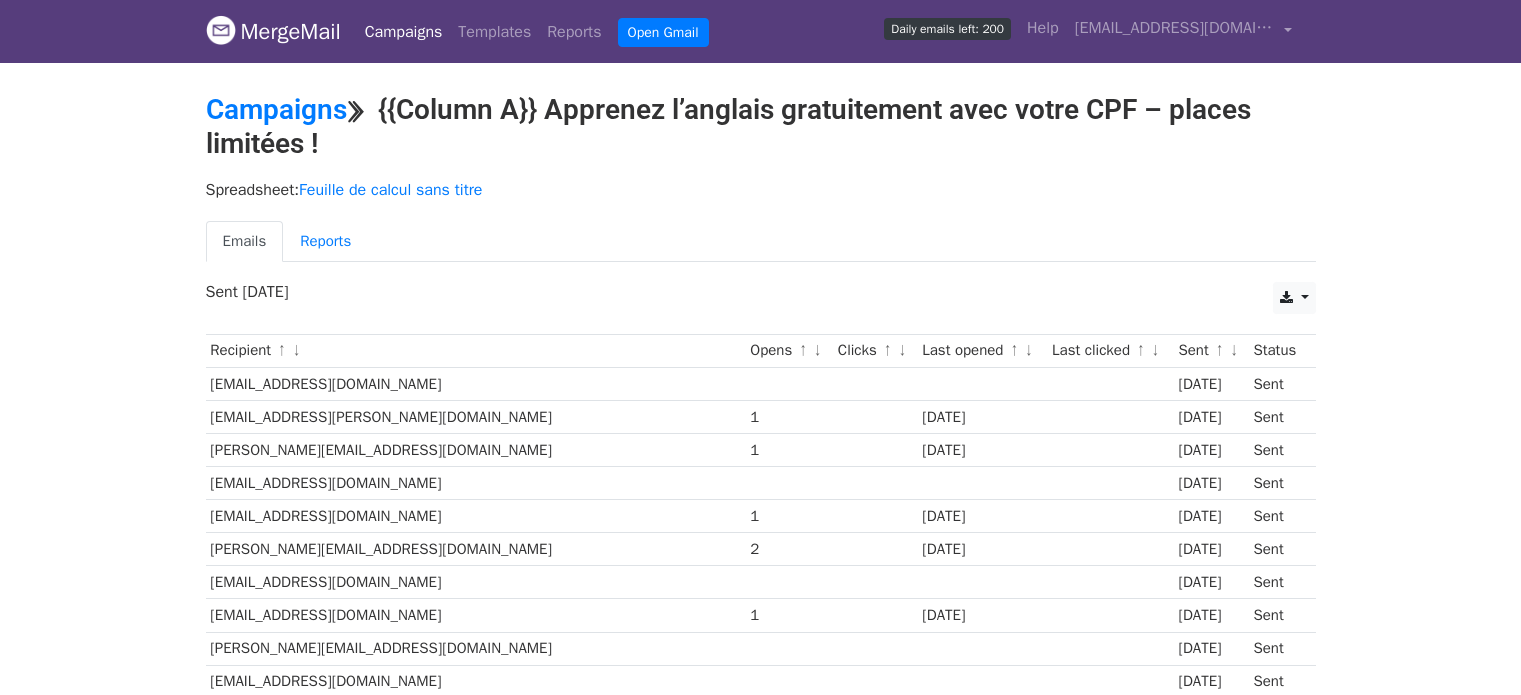 scroll, scrollTop: 0, scrollLeft: 0, axis: both 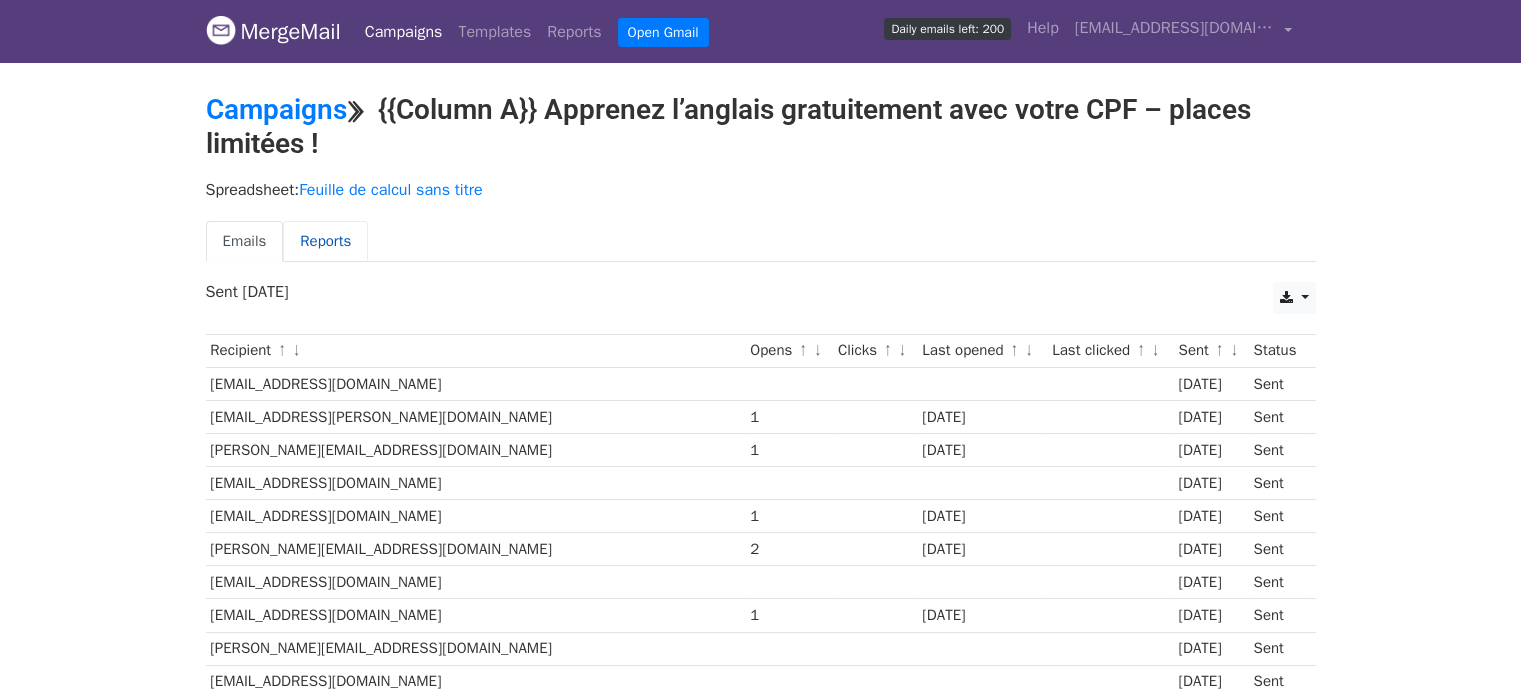 click on "Reports" at bounding box center [325, 241] 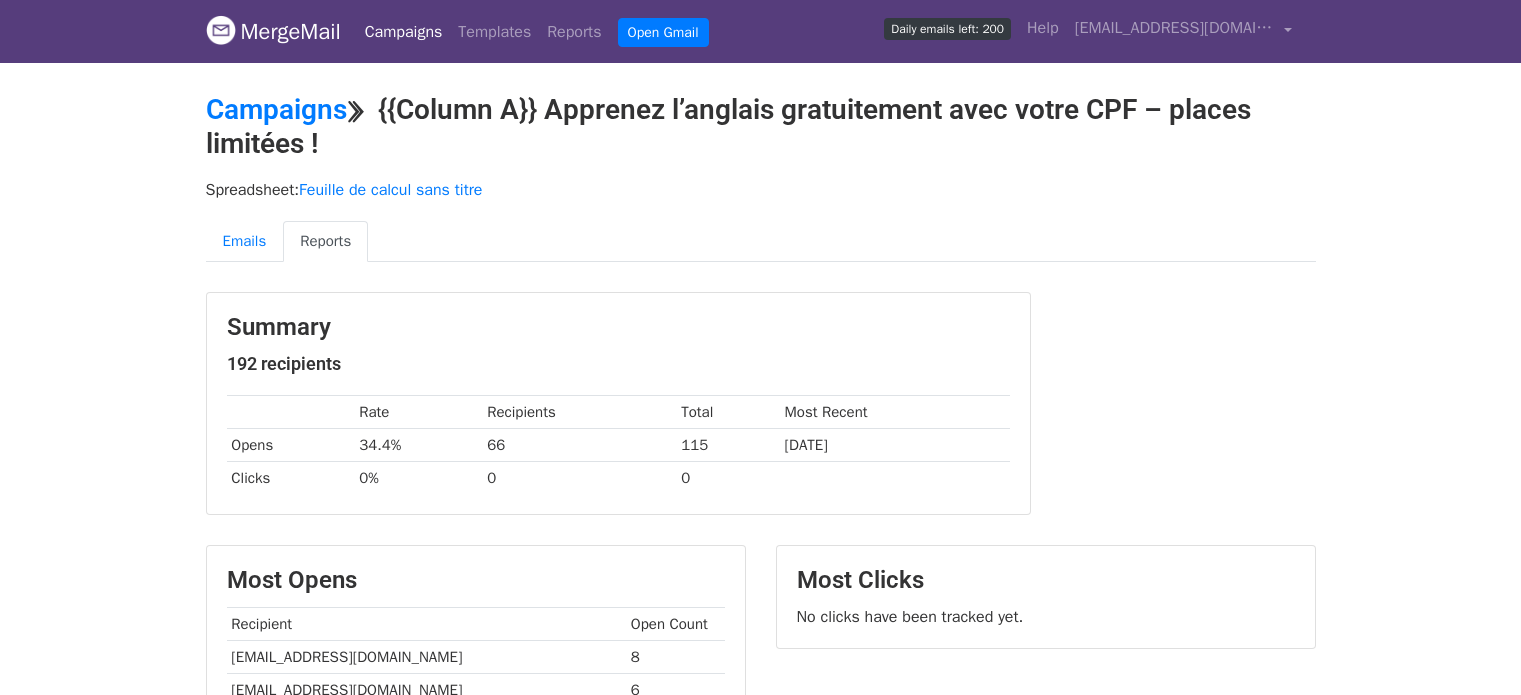 scroll, scrollTop: 0, scrollLeft: 0, axis: both 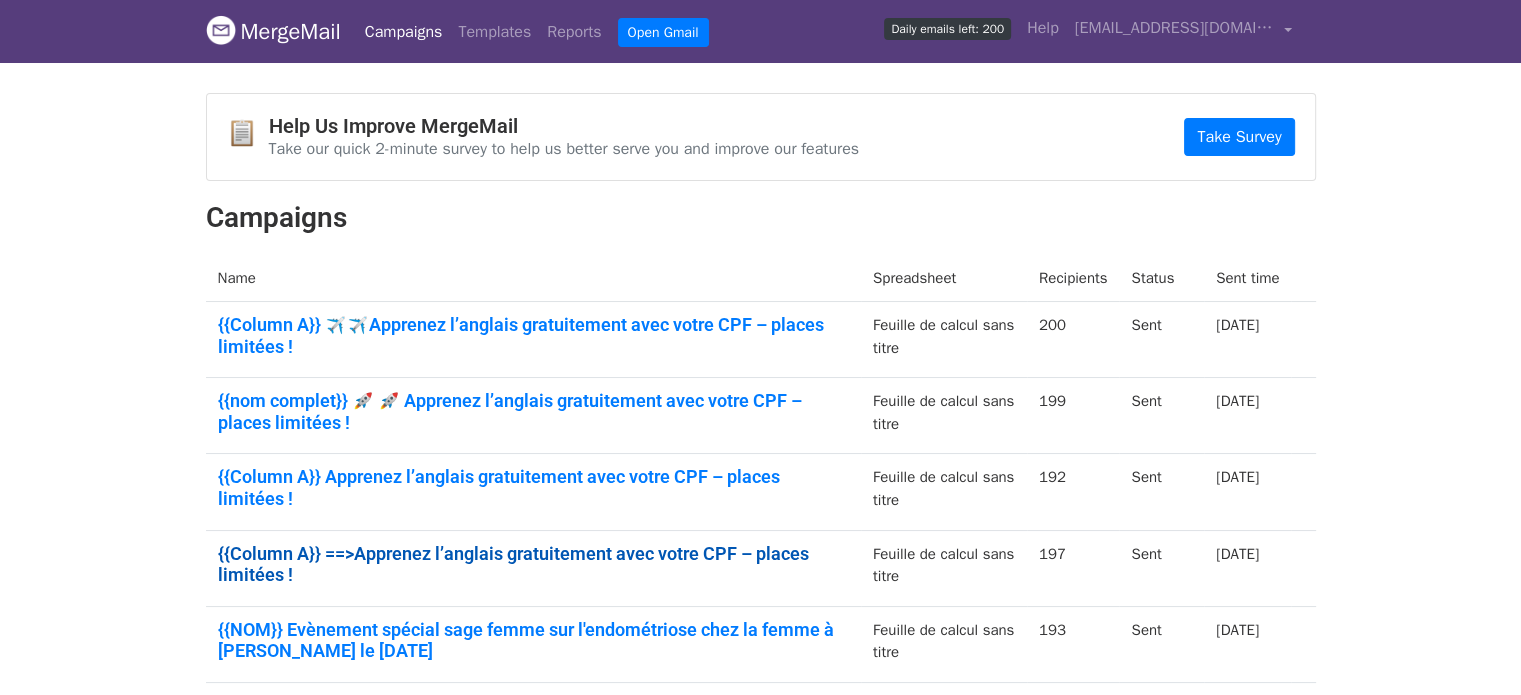 click on "{{Column A}} ==>Apprenez l’anglais gratuitement avec votre CPF – places limitées !" at bounding box center (533, 564) 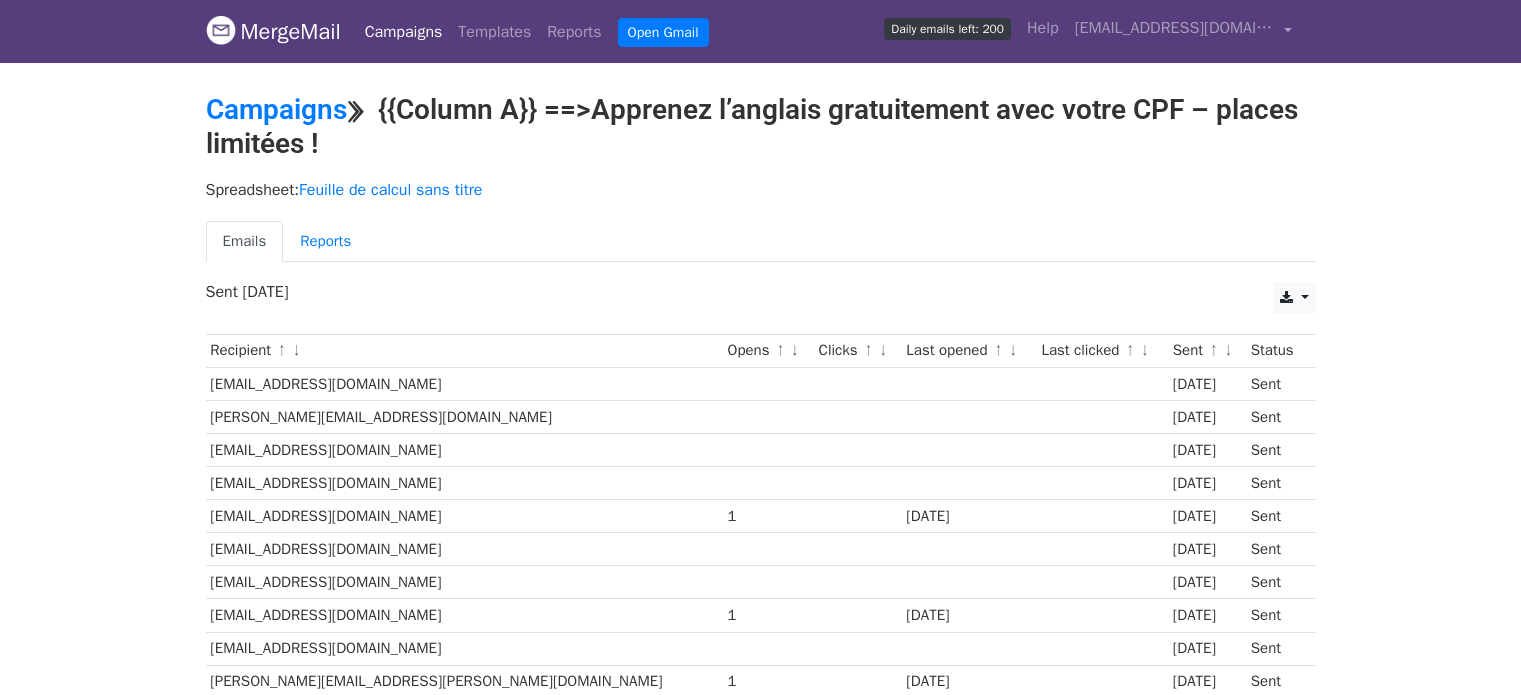 scroll, scrollTop: 0, scrollLeft: 0, axis: both 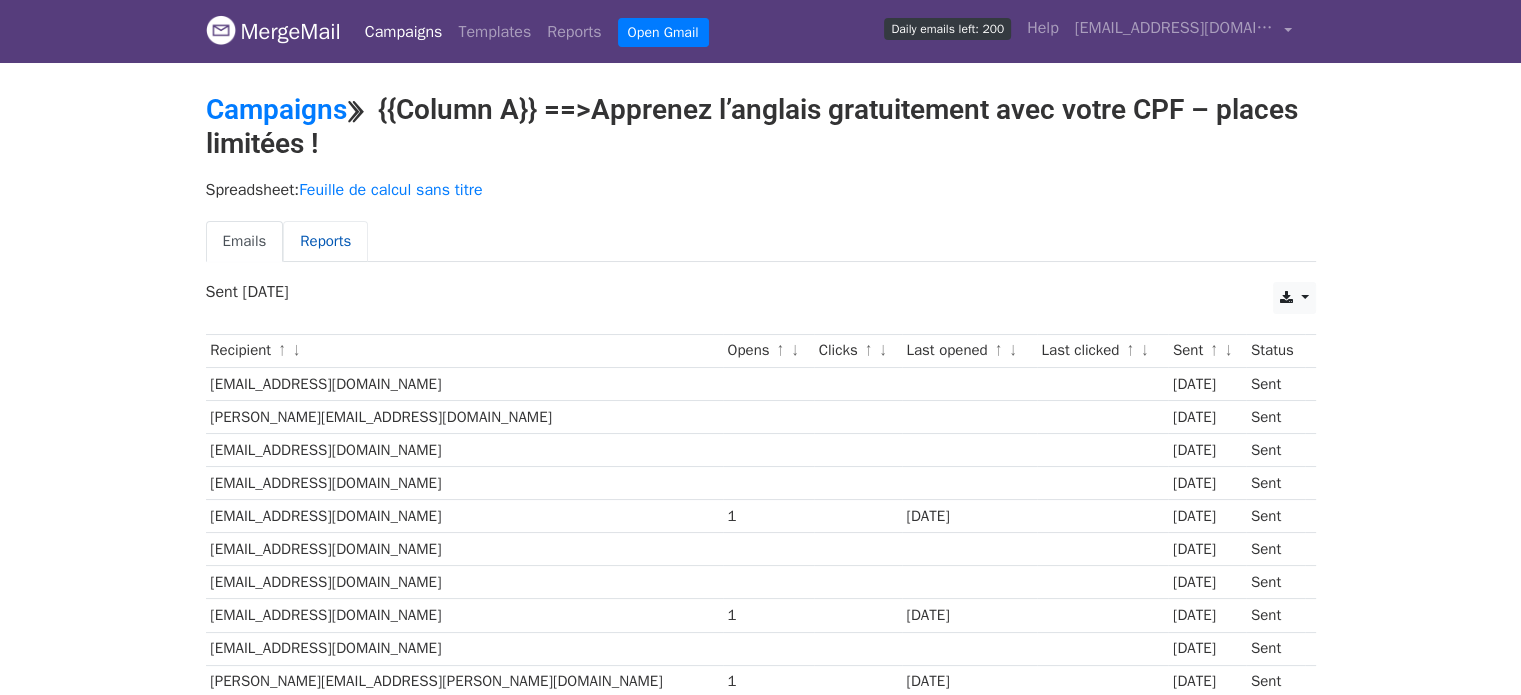 click on "Reports" at bounding box center [325, 241] 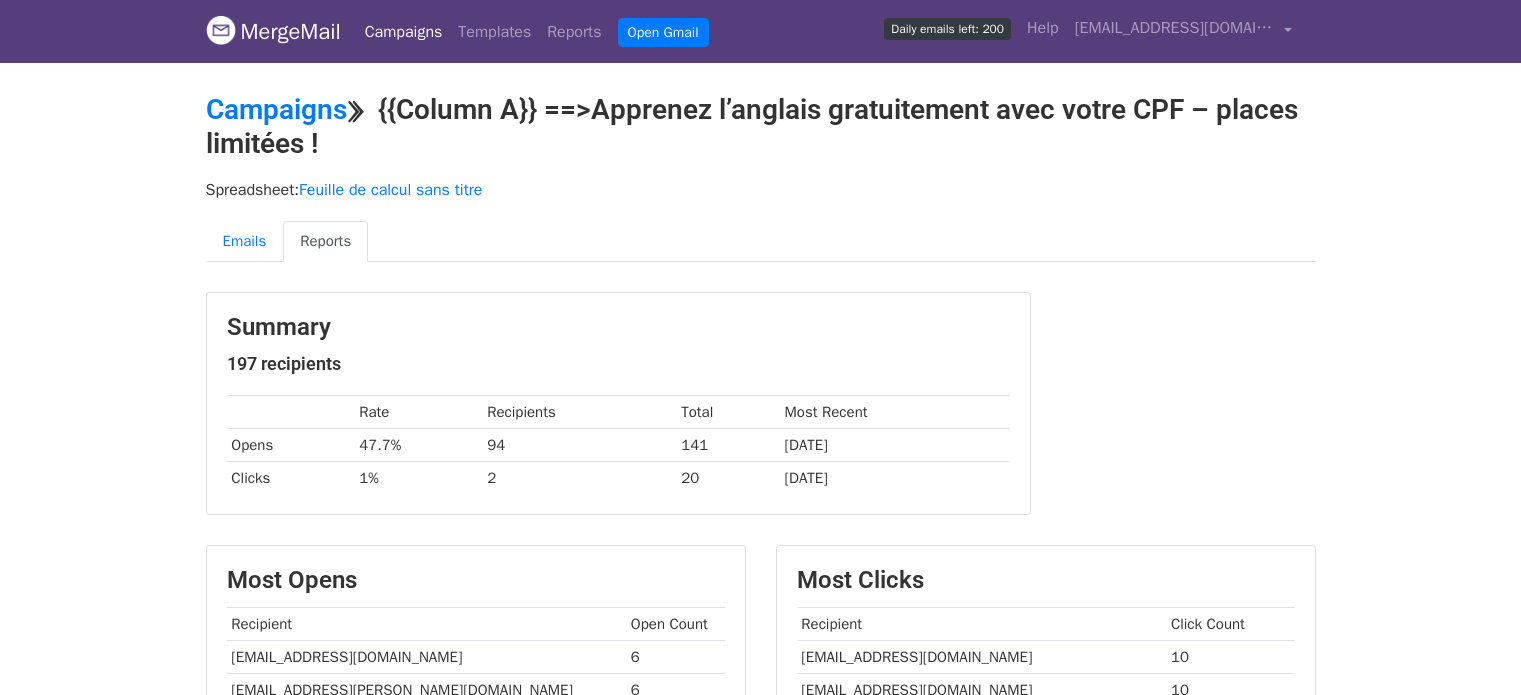 scroll, scrollTop: 0, scrollLeft: 0, axis: both 